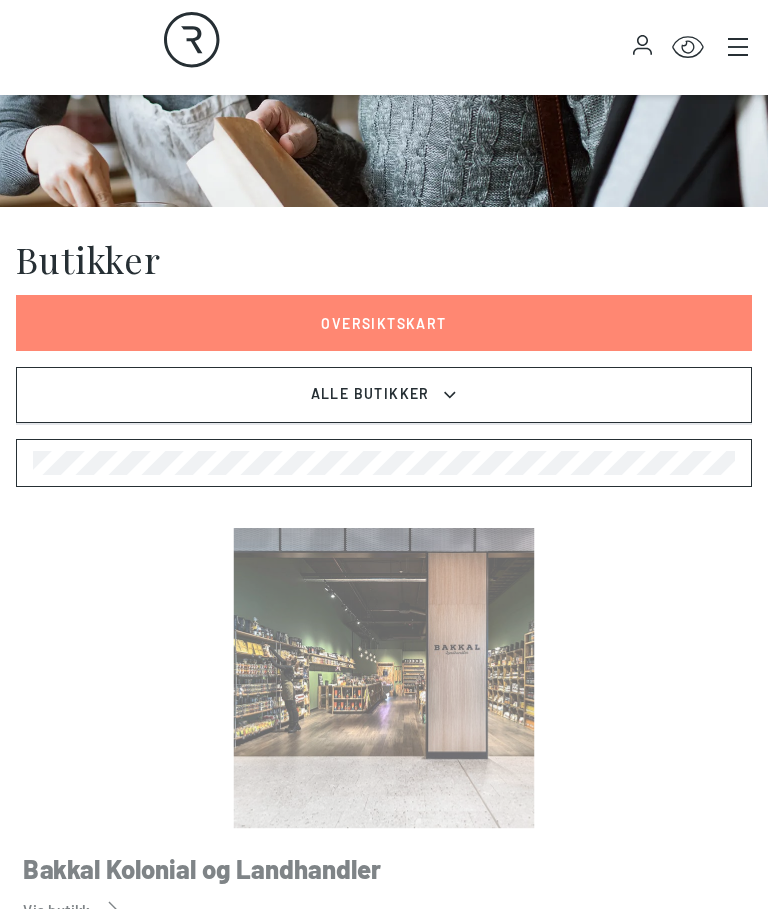 scroll, scrollTop: 166, scrollLeft: 0, axis: vertical 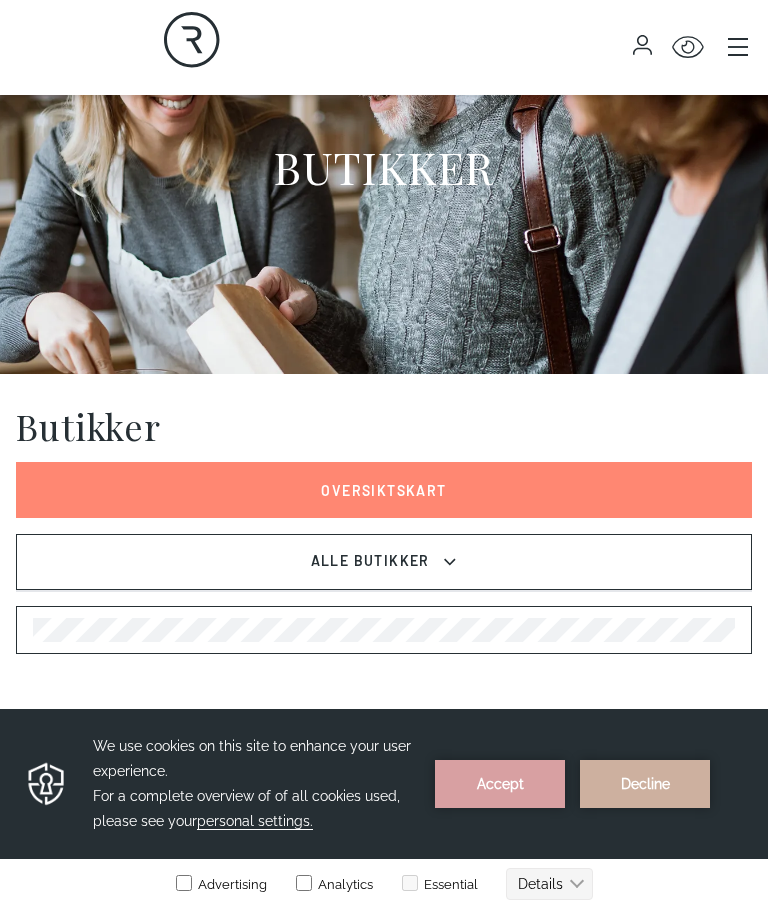 click on "Alle Butikker" at bounding box center [384, 562] 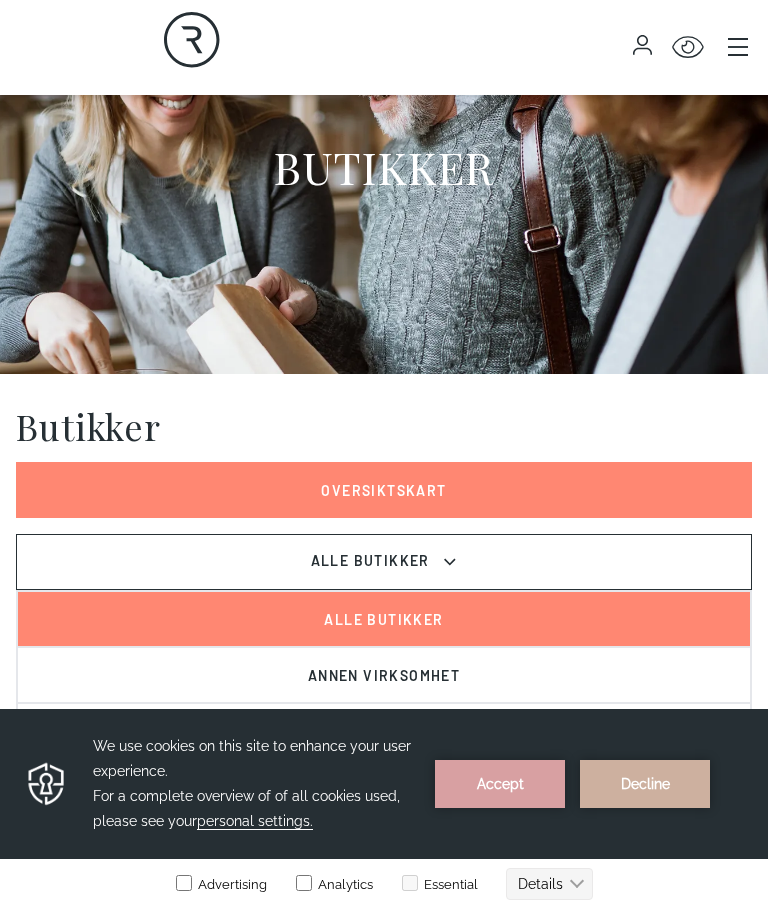 click on "Alle Butikker" at bounding box center [384, 562] 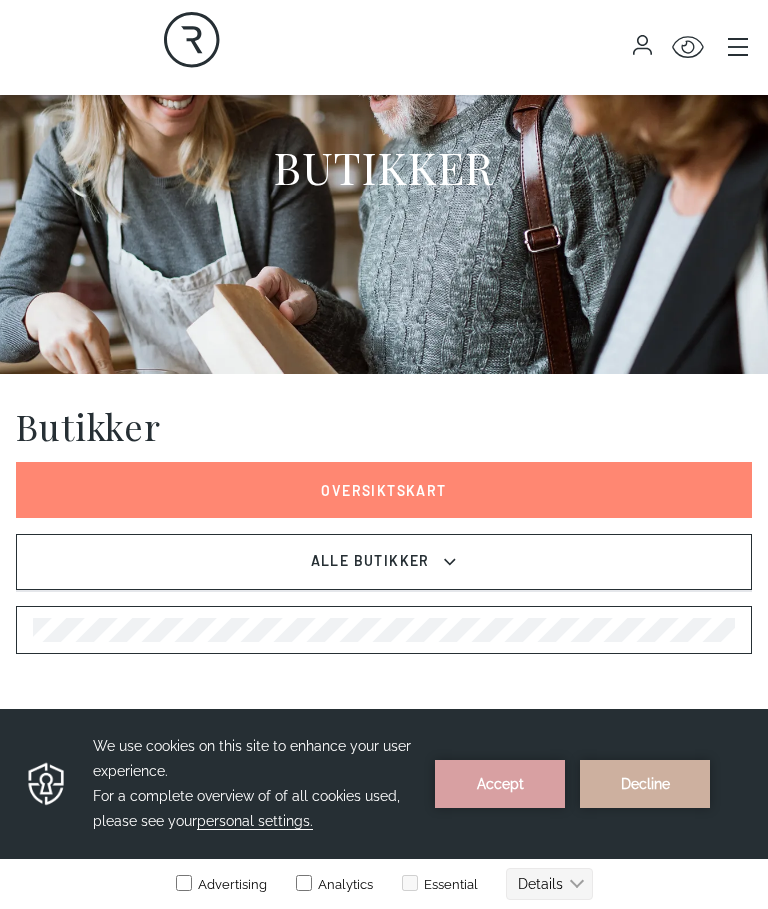 click on "Accept" at bounding box center [500, 784] 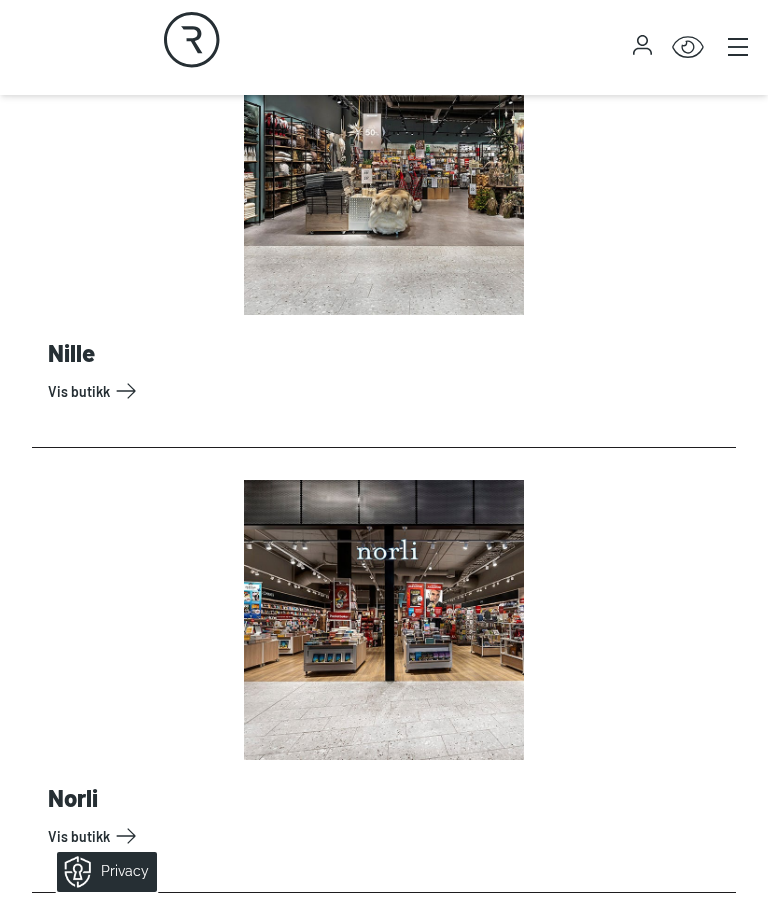 scroll, scrollTop: 11537, scrollLeft: 0, axis: vertical 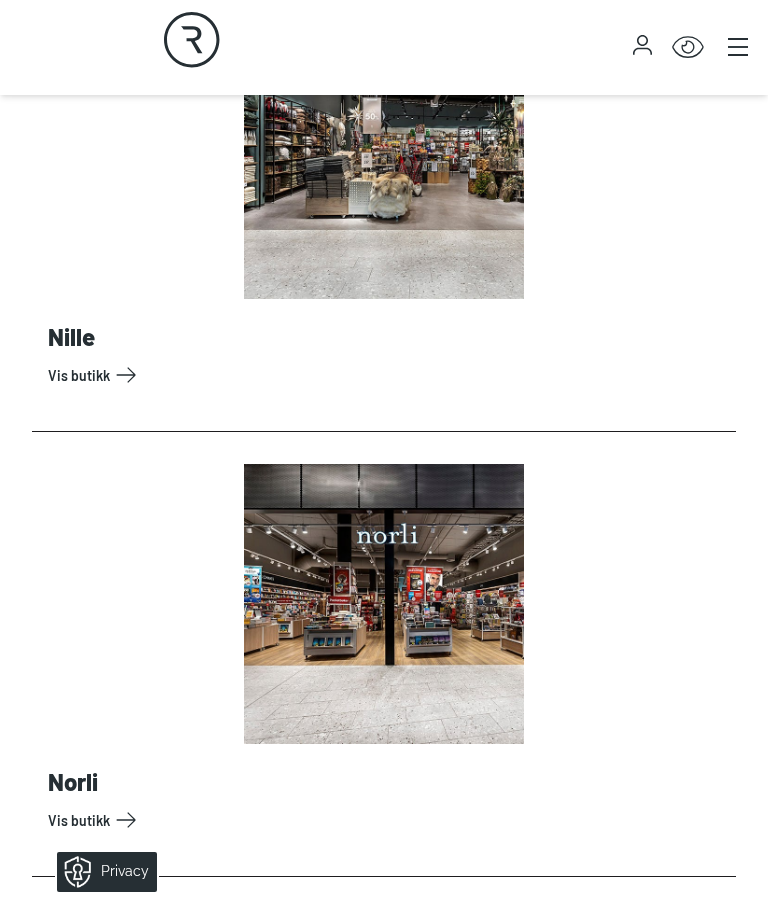 click on "Vis butikk" at bounding box center (388, 375) 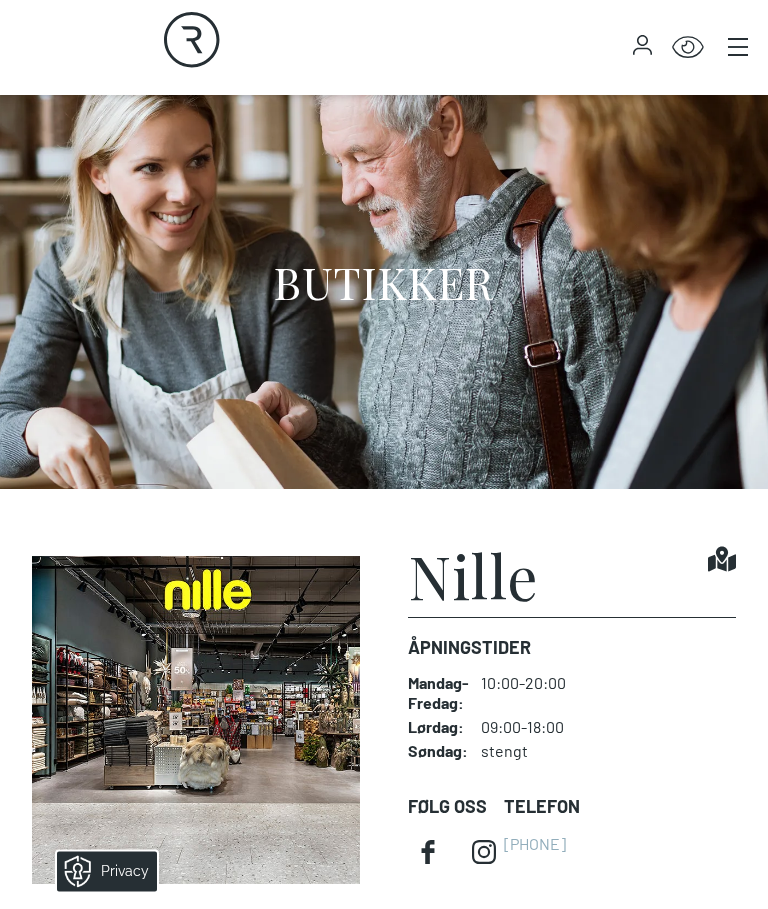 scroll, scrollTop: 0, scrollLeft: 0, axis: both 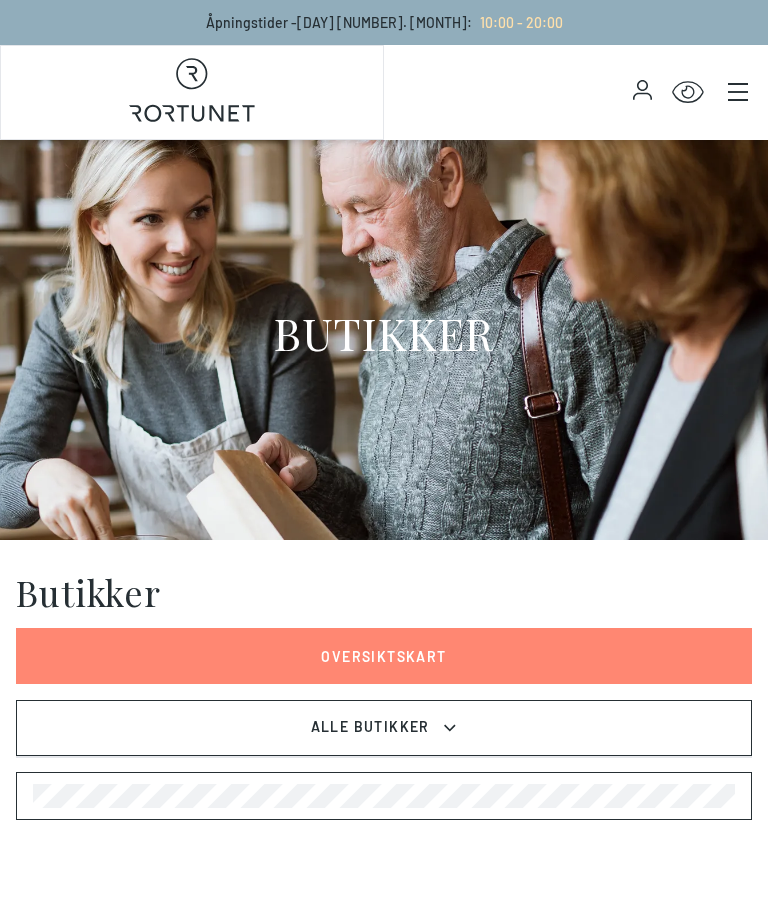 click on "Alle Butikker" at bounding box center (384, 728) 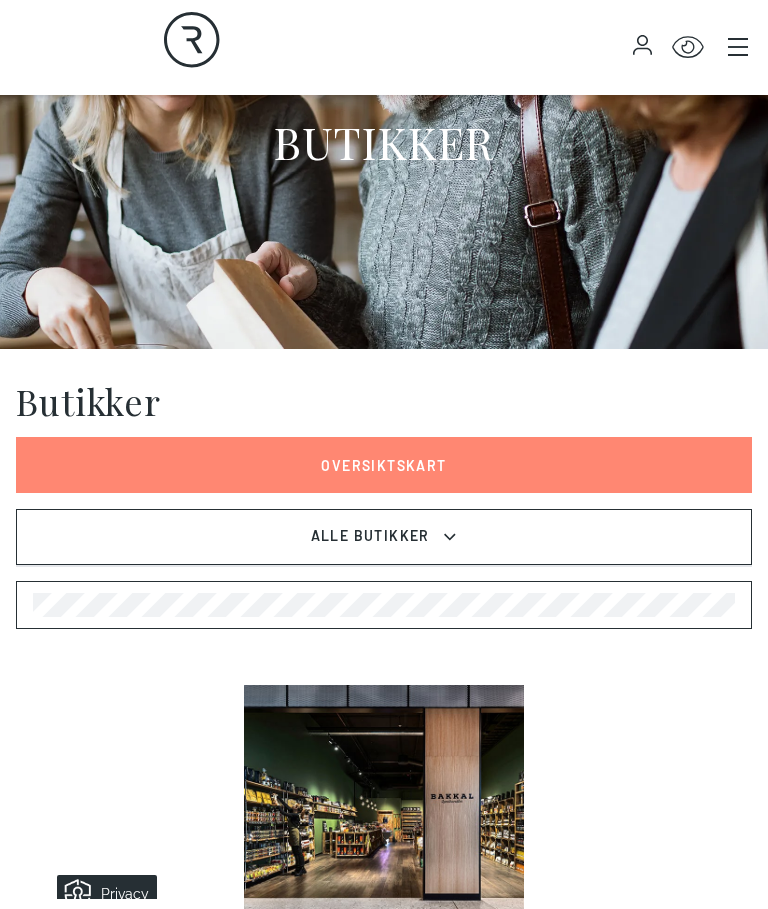 scroll, scrollTop: 1138, scrollLeft: 0, axis: vertical 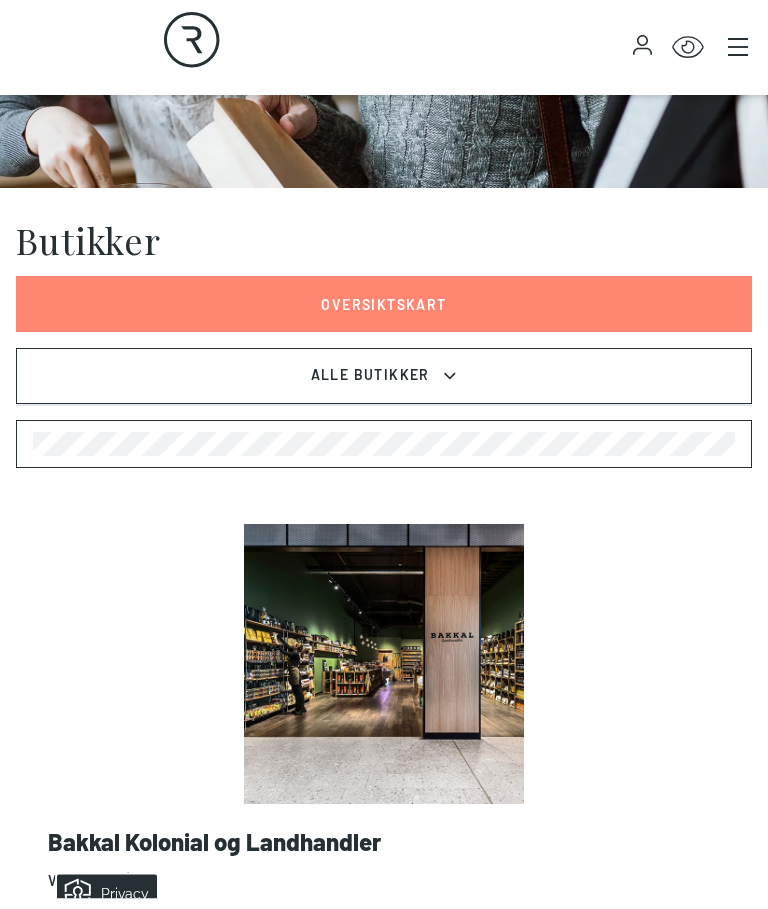 click on "Oversiktskart" at bounding box center (384, 305) 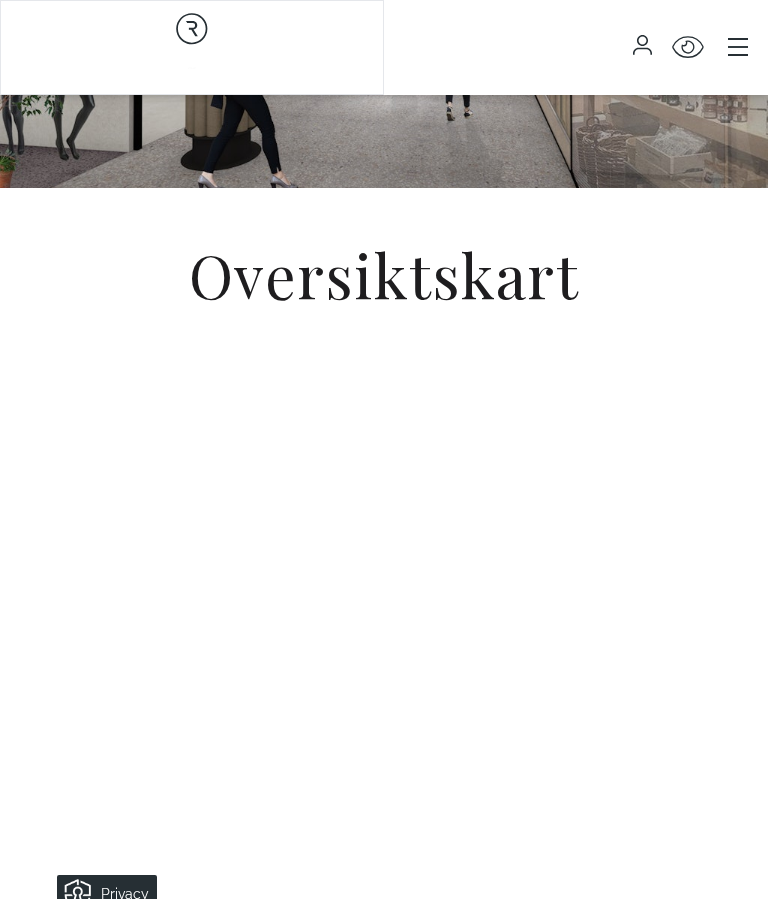 scroll, scrollTop: 0, scrollLeft: 0, axis: both 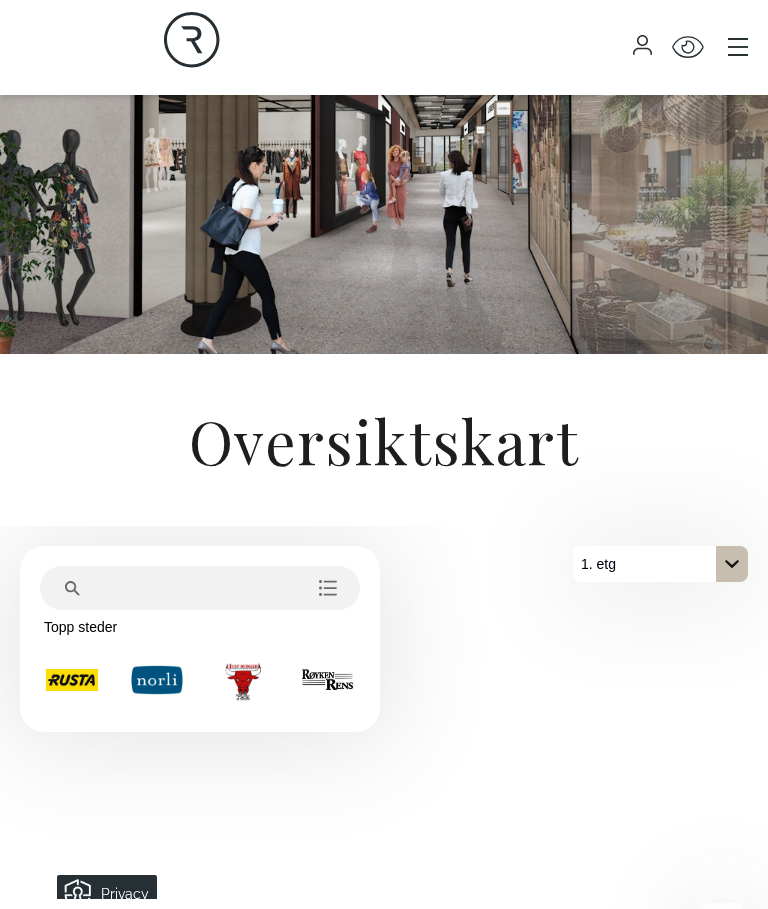 click 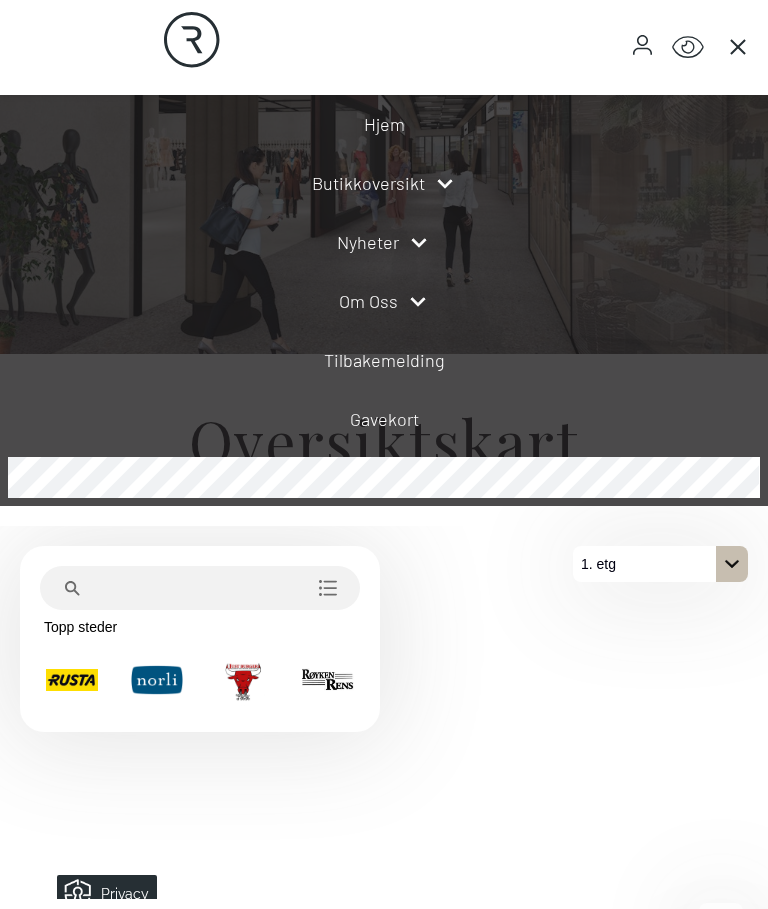 click 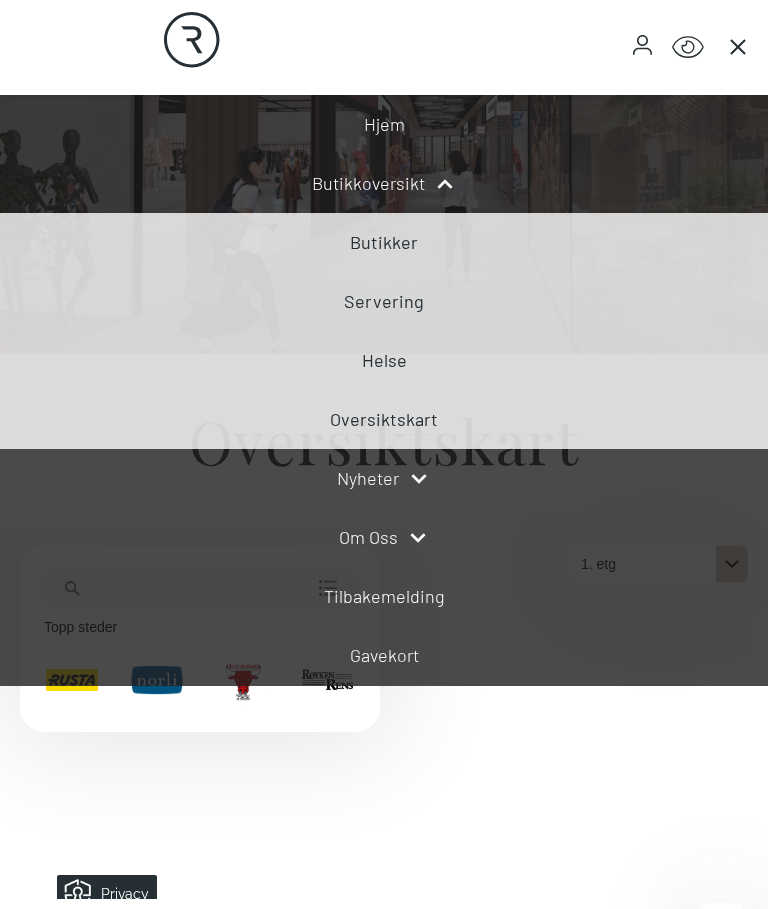 click on "Butikker" at bounding box center [384, 242] 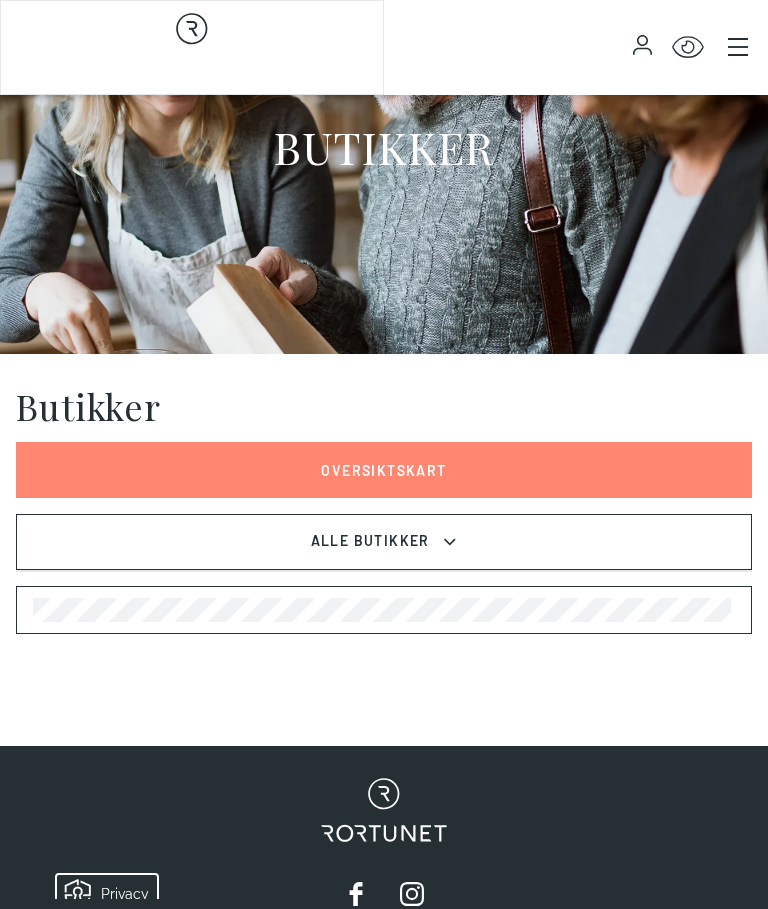 scroll, scrollTop: 0, scrollLeft: 0, axis: both 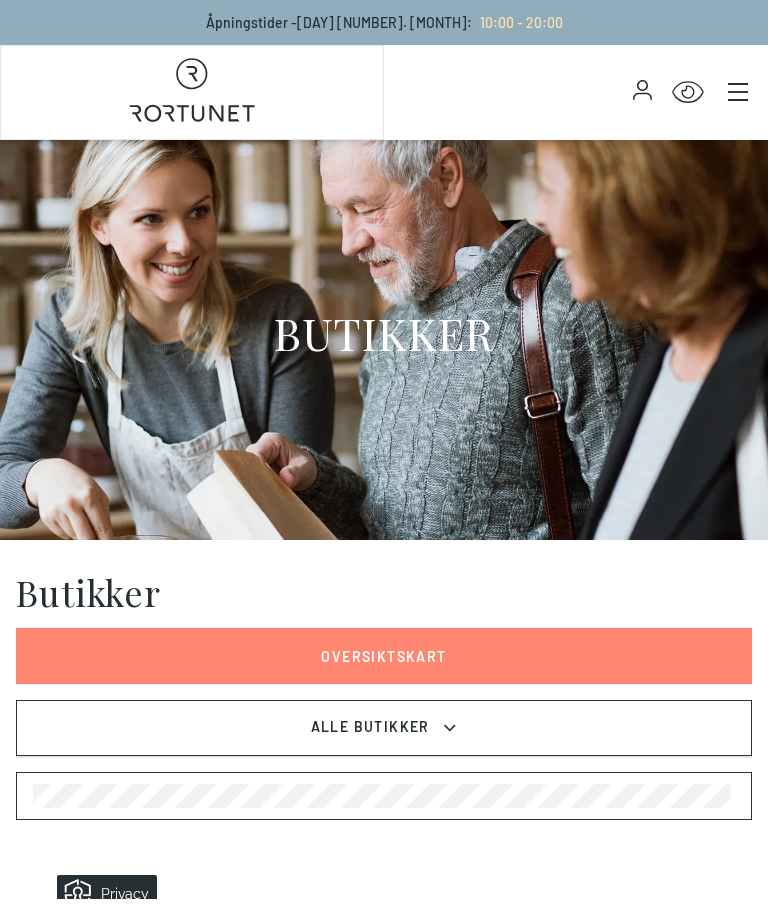click on "Alle Butikker" at bounding box center (384, 728) 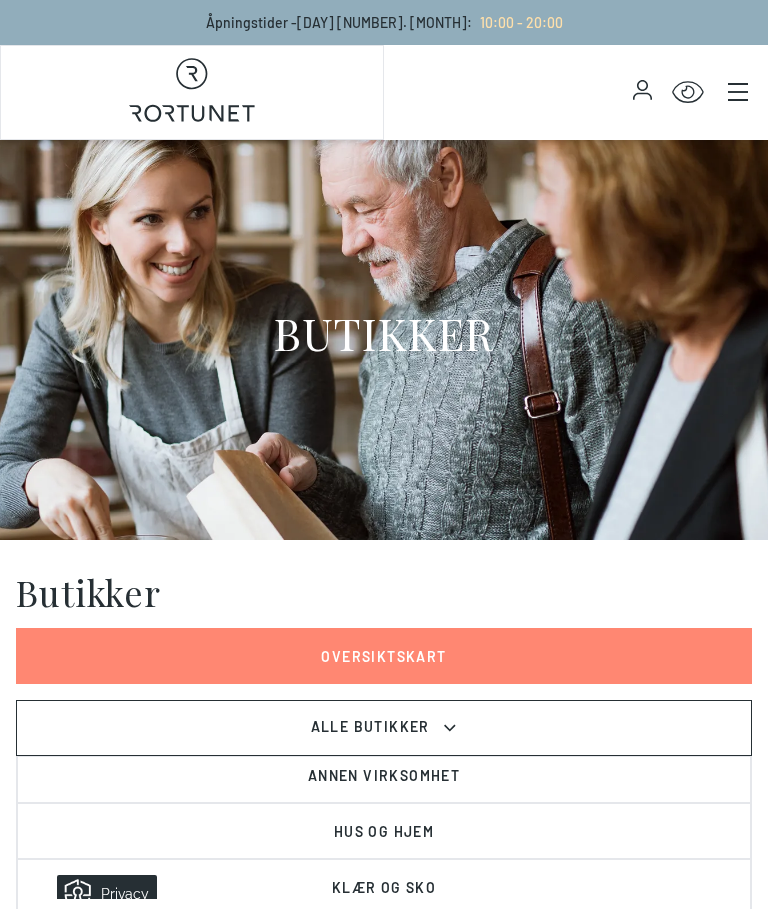 scroll, scrollTop: 74, scrollLeft: 0, axis: vertical 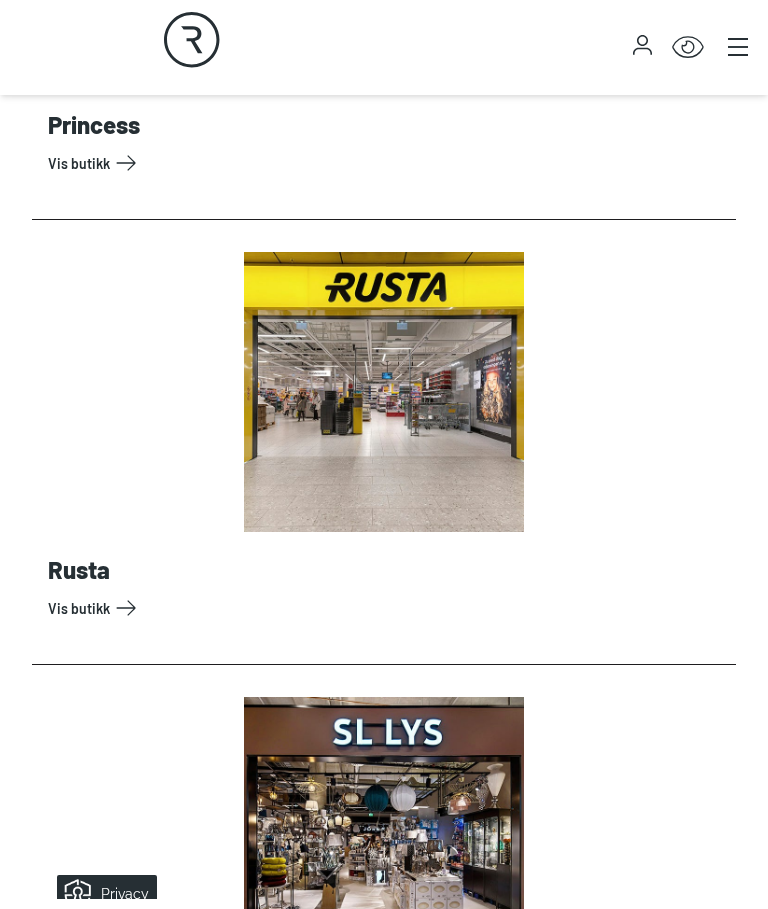 click on "Vis butikk" at bounding box center (388, 608) 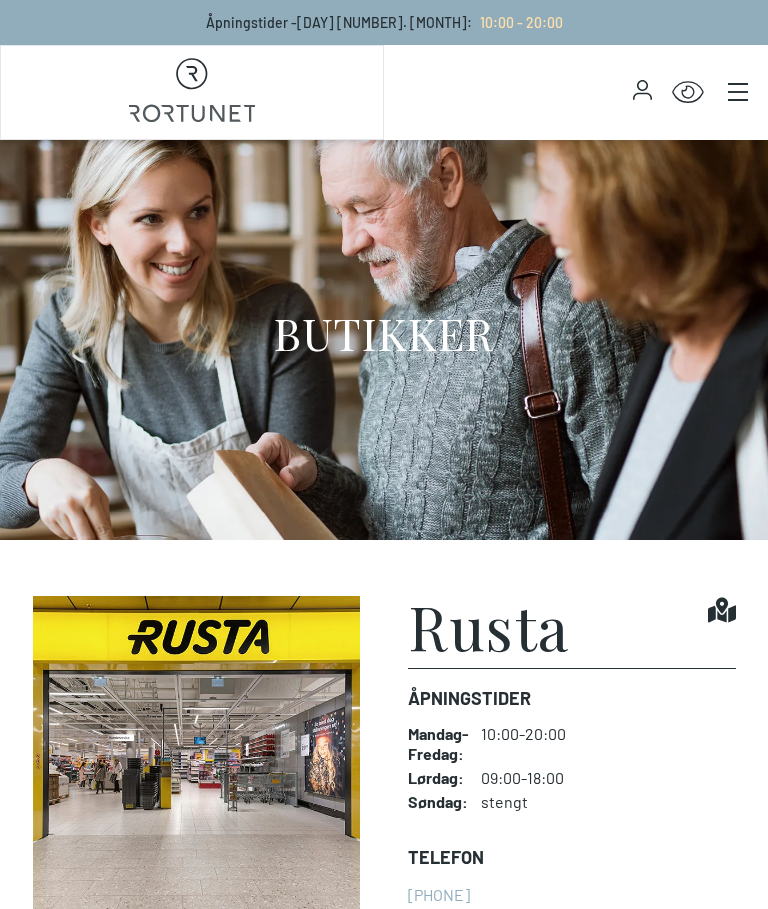 scroll, scrollTop: 0, scrollLeft: 0, axis: both 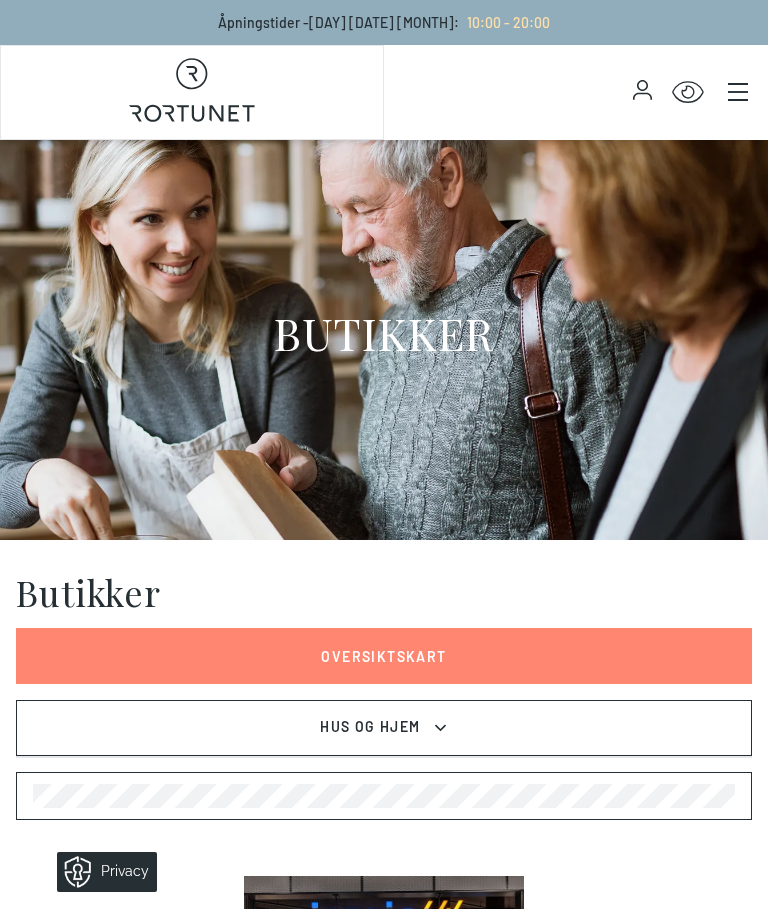 click on "Hus og hjem" at bounding box center (384, 728) 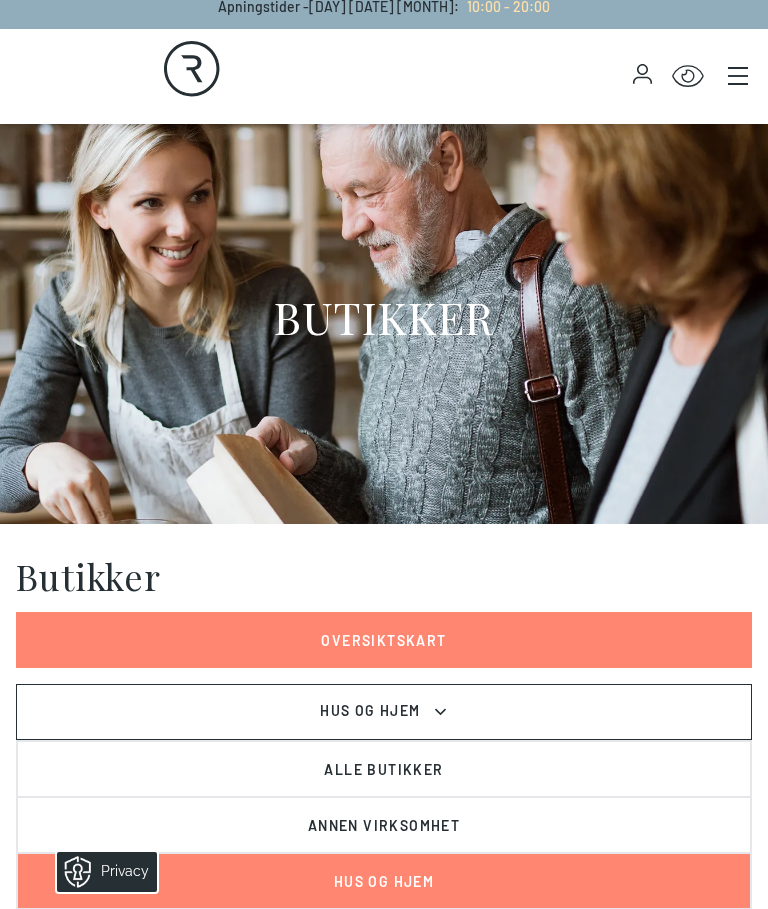 scroll, scrollTop: 38, scrollLeft: 0, axis: vertical 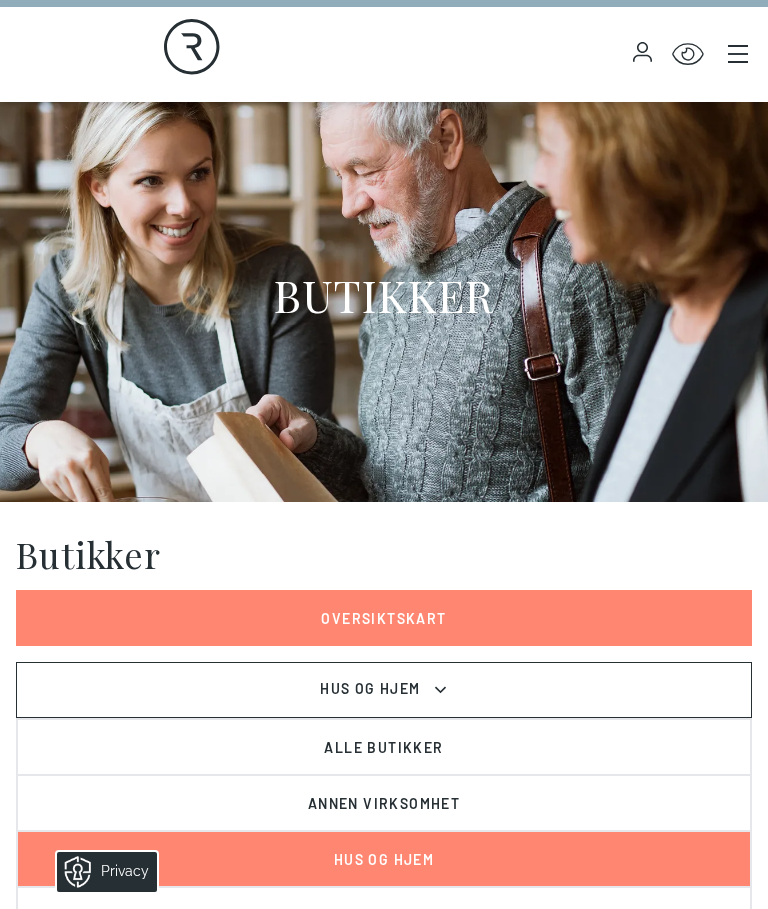 click on "Alle Butikker" at bounding box center (384, 747) 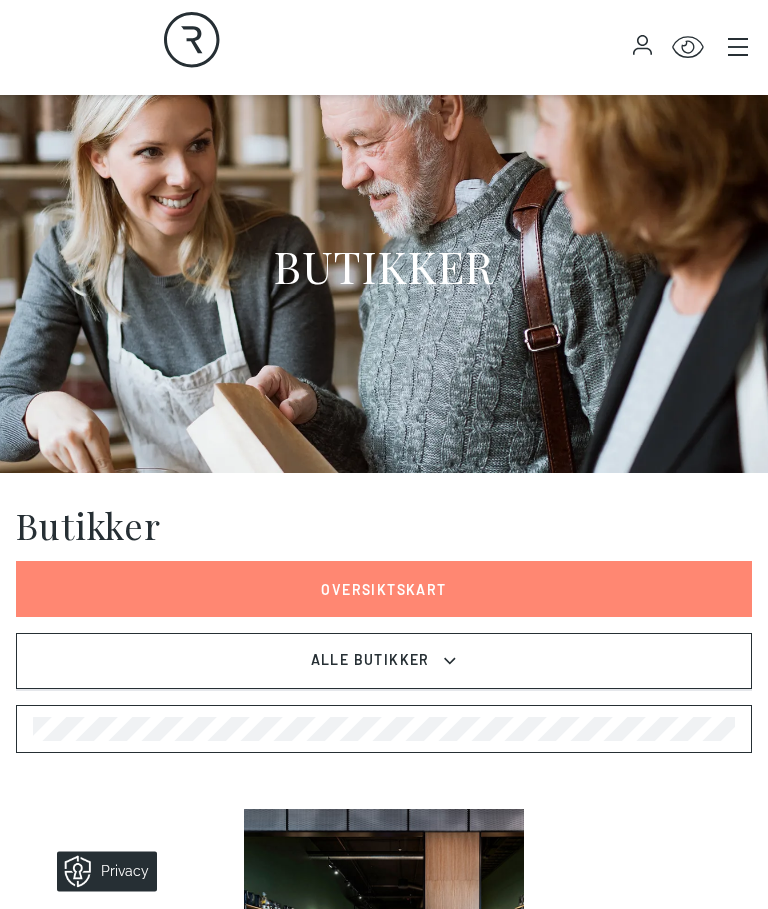 scroll, scrollTop: 0, scrollLeft: 0, axis: both 